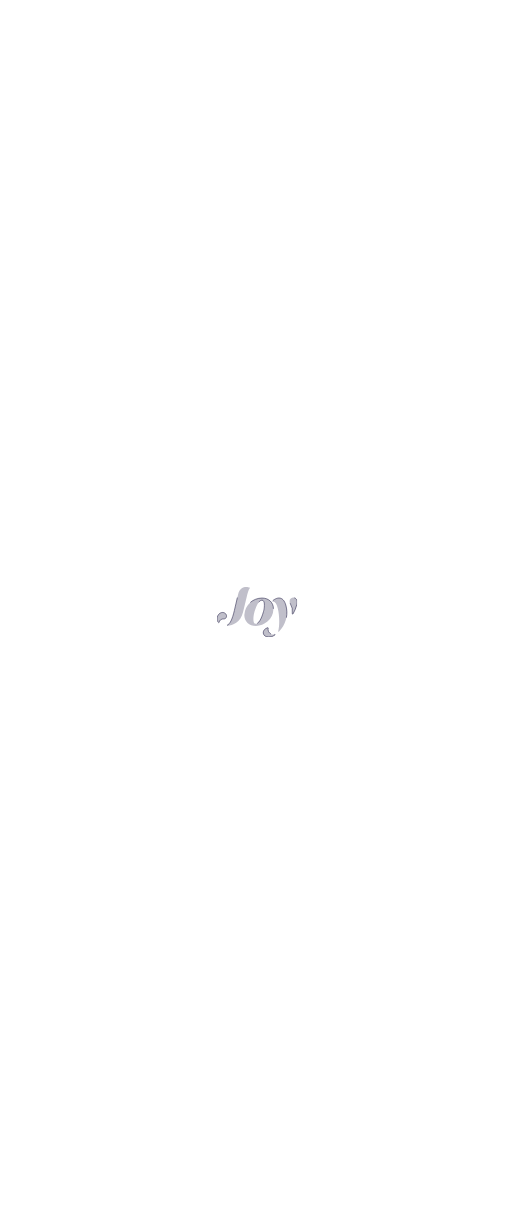 scroll, scrollTop: 0, scrollLeft: 0, axis: both 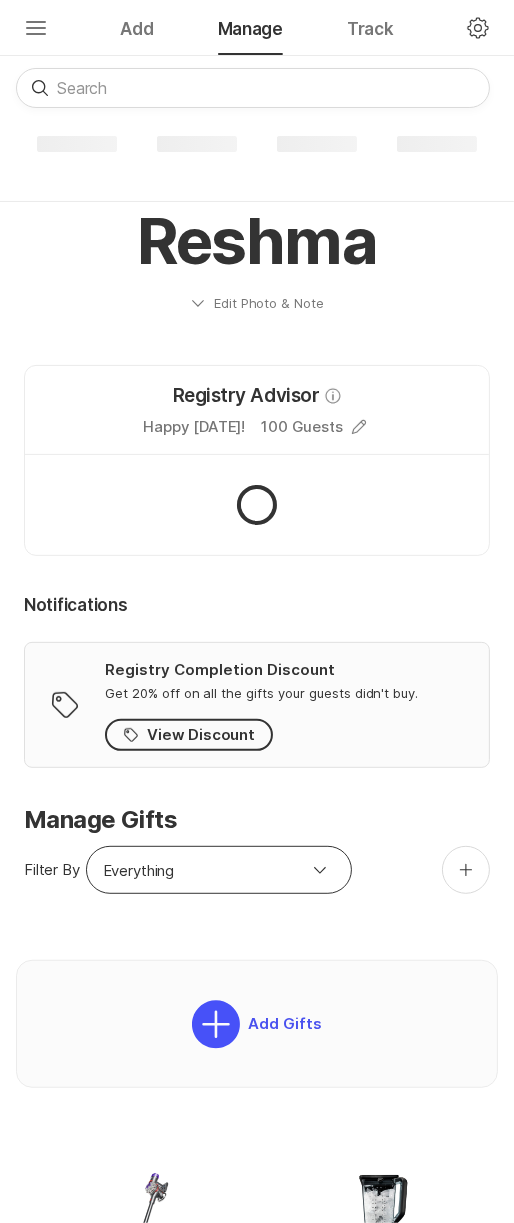 click on "Settings" 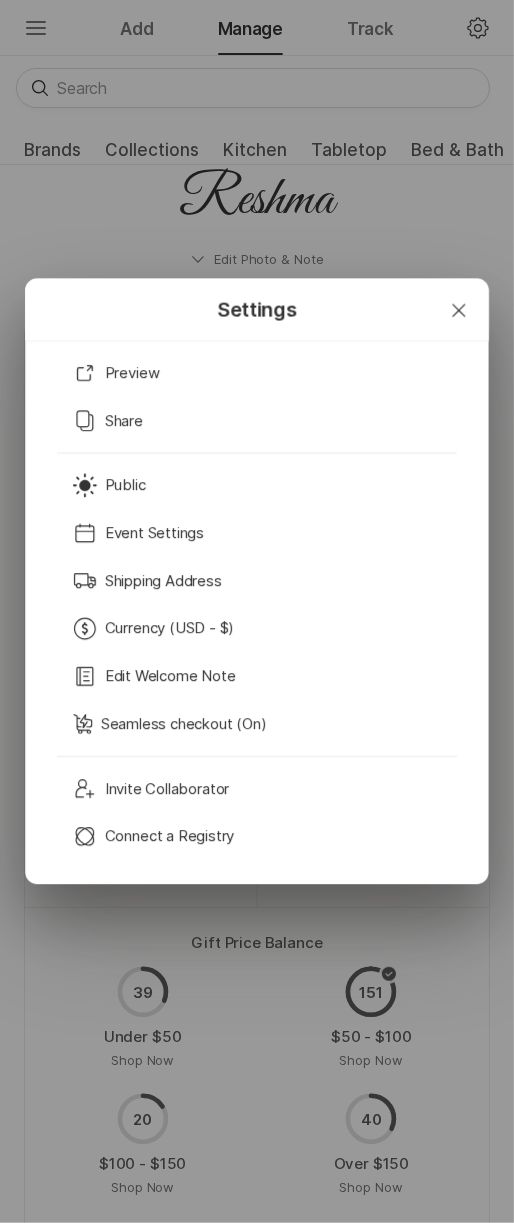 click on "Settings Close Preview Copy   Share Sun                 Public Calendar Event Settings Shipping Address Currency (USD - $) Edit Welcome Note Seamless checkout (On) Invite Invite Collaborator Universal Registry Connect a Registry" at bounding box center [257, 611] 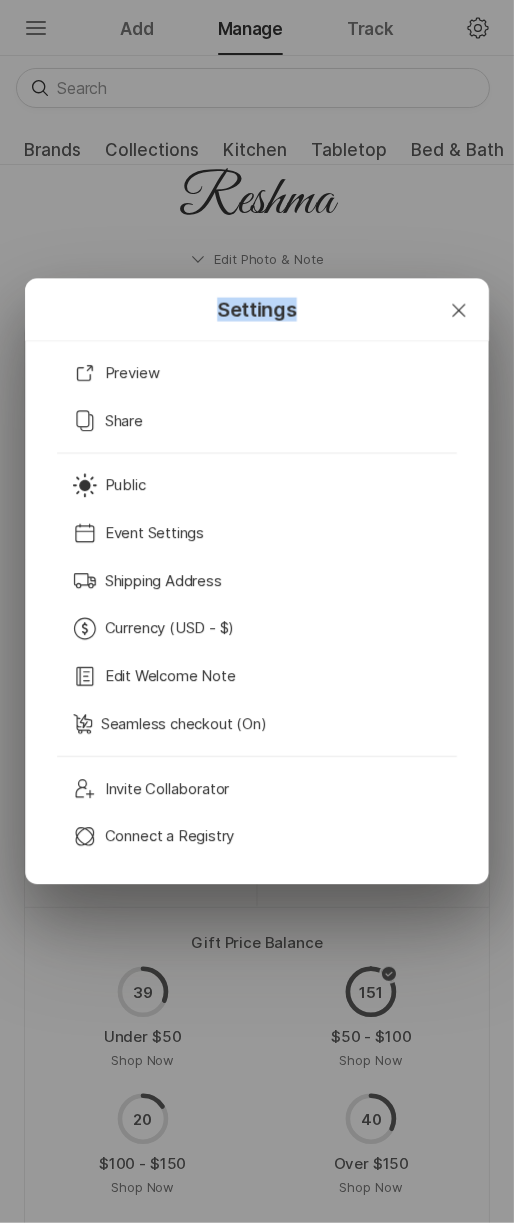 click on "Settings Close Preview Copy   Share Sun                 Public Calendar Event Settings Shipping Address Currency (USD - $) Edit Welcome Note Seamless checkout (On) Invite Invite Collaborator Universal Registry Connect a Registry" at bounding box center (257, 611) 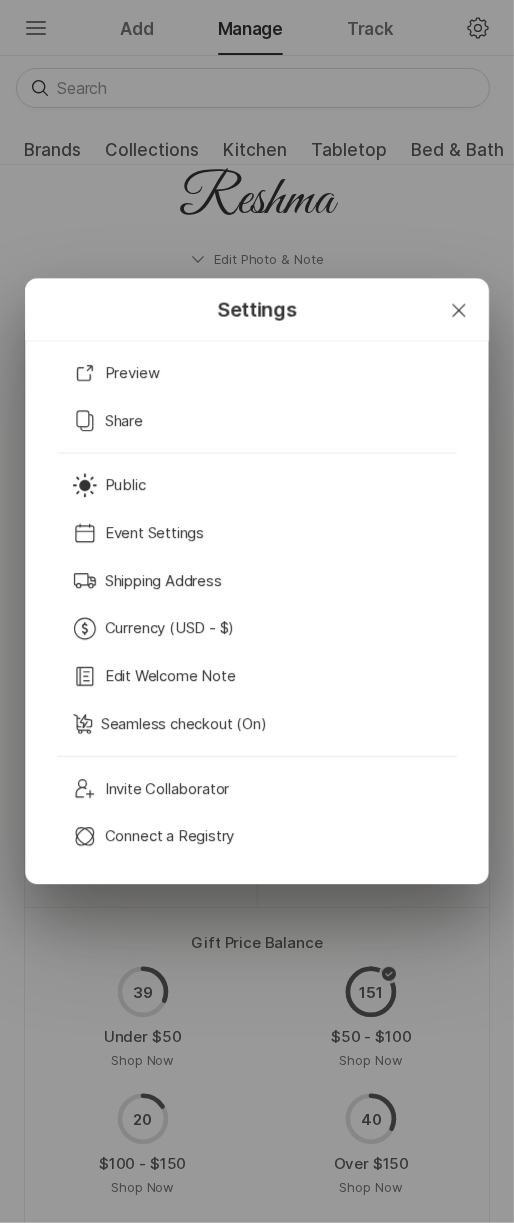 click on "Settings Close Preview Copy   Share Sun                 Public Calendar Event Settings Shipping Address Currency (USD - $) Edit Welcome Note Seamless checkout (On) Invite Invite Collaborator Universal Registry Connect a Registry" at bounding box center [257, 611] 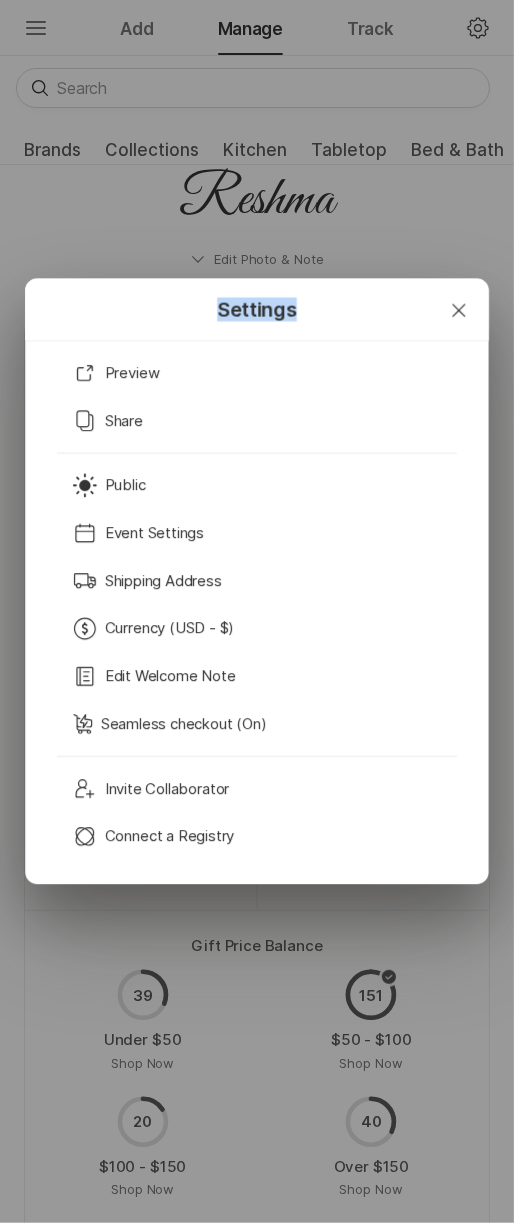 click on "Settings Close Preview Copy   Share Sun                 Public Calendar Event Settings Shipping Address Currency (USD - $) Edit Welcome Note Seamless checkout (On) Invite Invite Collaborator Universal Registry Connect a Registry" at bounding box center (257, 611) 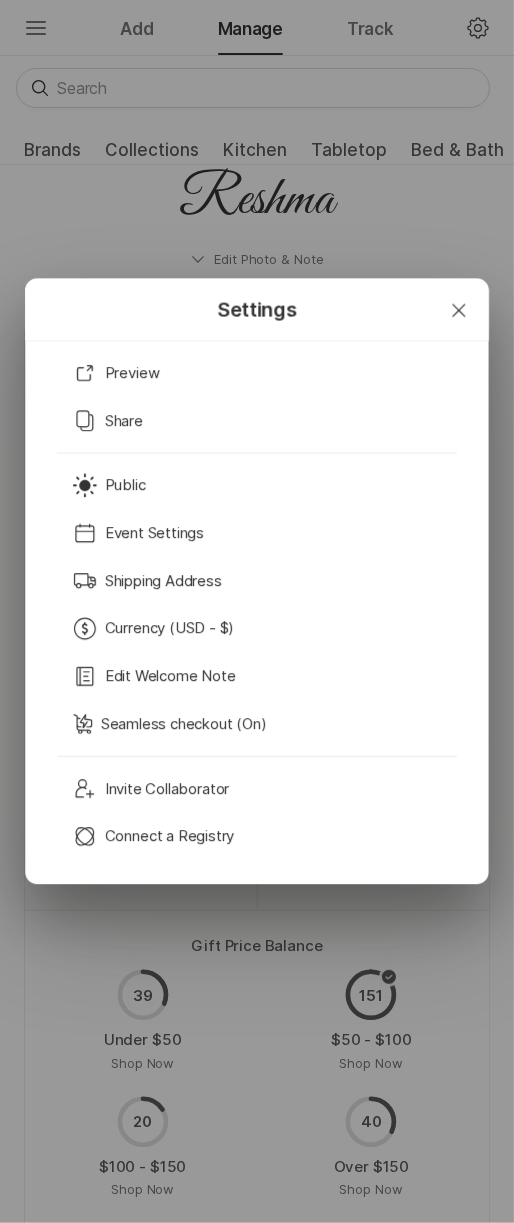 click on "Settings Close Preview Copy   Share Sun                 Public Calendar Event Settings Shipping Address Currency (USD - $) Edit Welcome Note Seamless checkout (On) Invite Invite Collaborator Universal Registry Connect a Registry" at bounding box center (257, 611) 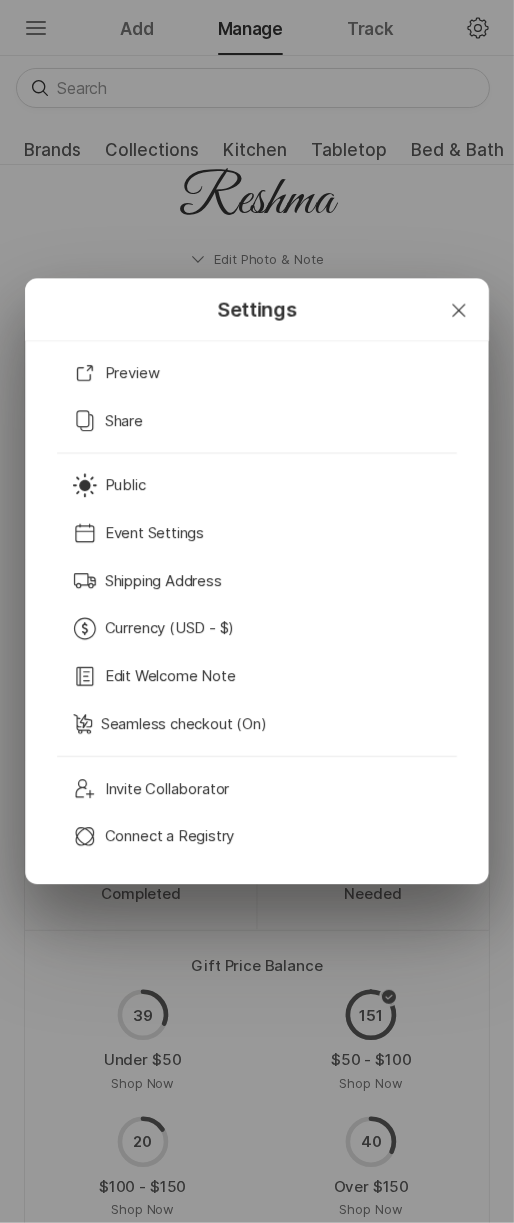 click on "Settings Close Preview Copy   Share Sun                 Public Calendar Event Settings Shipping Address Currency (USD - $) Edit Welcome Note Seamless checkout (On) Invite Invite Collaborator Universal Registry Connect a Registry" at bounding box center [257, 611] 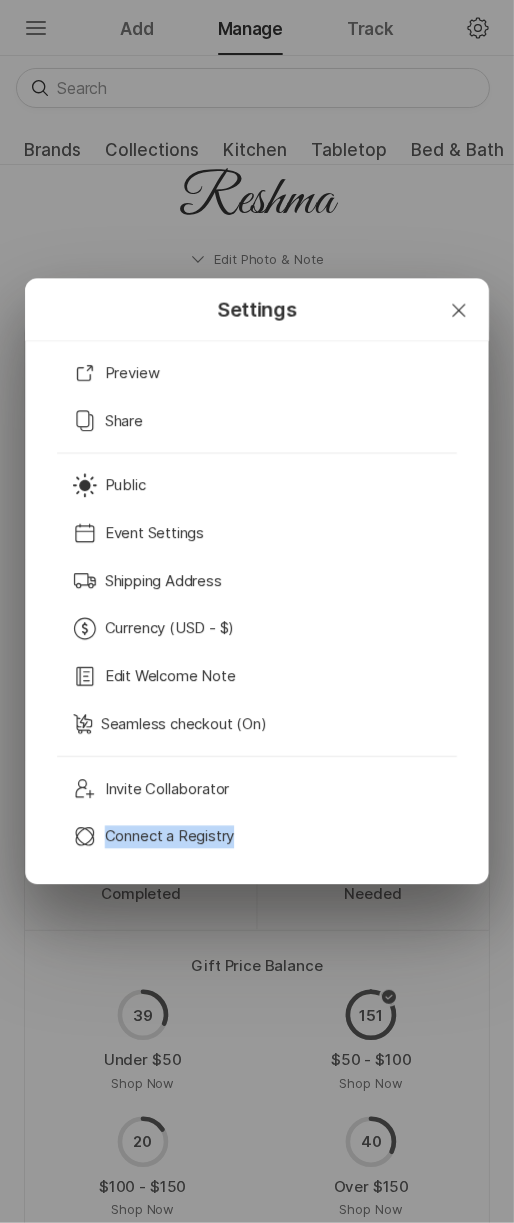 click on "Settings Close Preview Copy   Share Sun                 Public Calendar Event Settings Shipping Address Currency (USD - $) Edit Welcome Note Seamless checkout (On) Invite Invite Collaborator Universal Registry Connect a Registry" at bounding box center (257, 611) 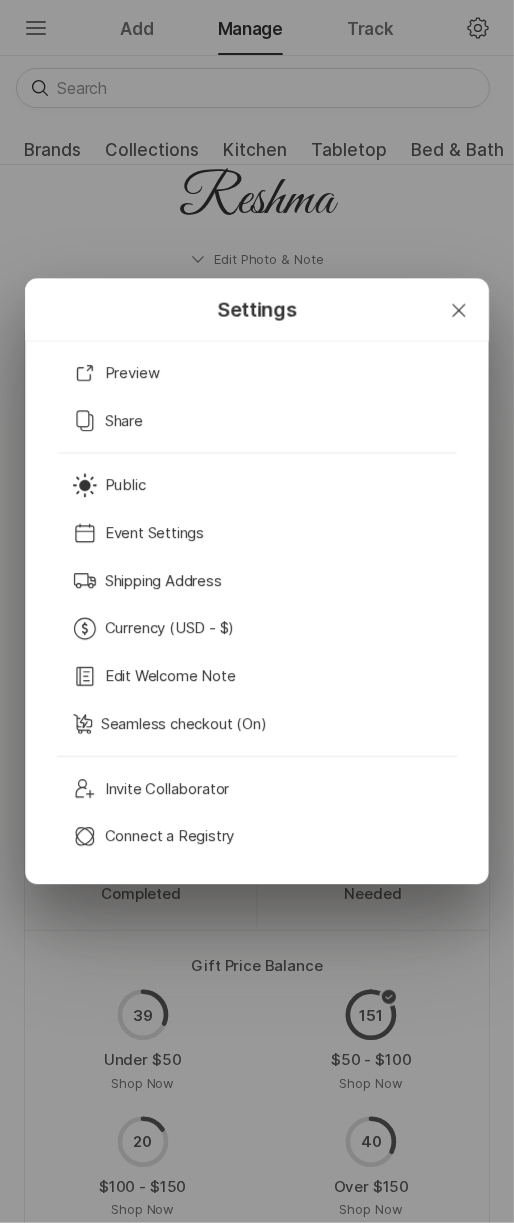 click on "Close" 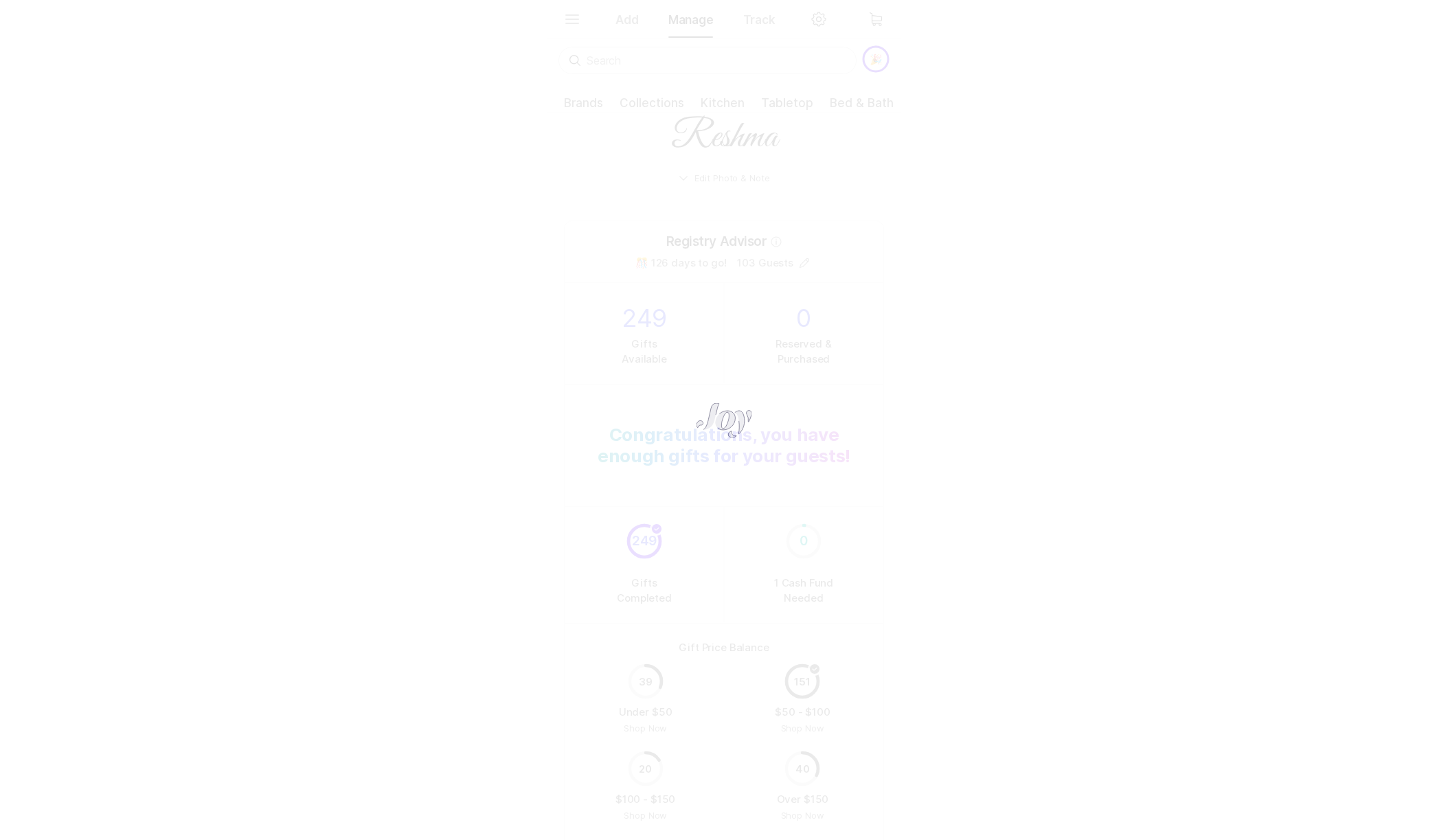 scroll, scrollTop: 0, scrollLeft: 0, axis: both 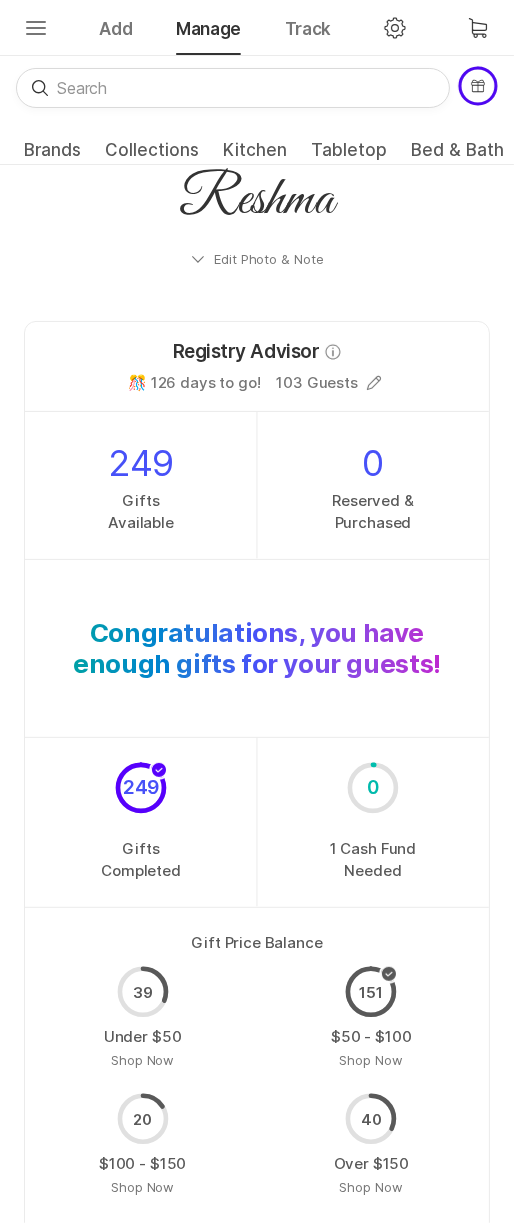 click 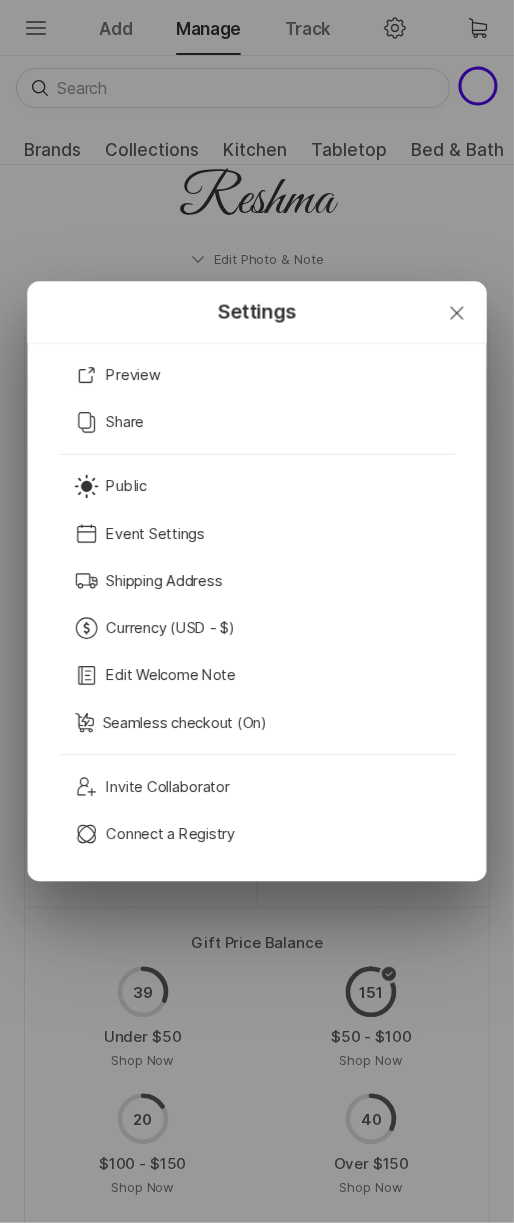 click on "Settings Close Preview Copy   Share Sun                 Public Calendar Event Settings Shipping Address Currency (USD - $) Edit Welcome Note Seamless checkout (On) Invite Invite Collaborator Universal Registry Connect a Registry" at bounding box center [257, 611] 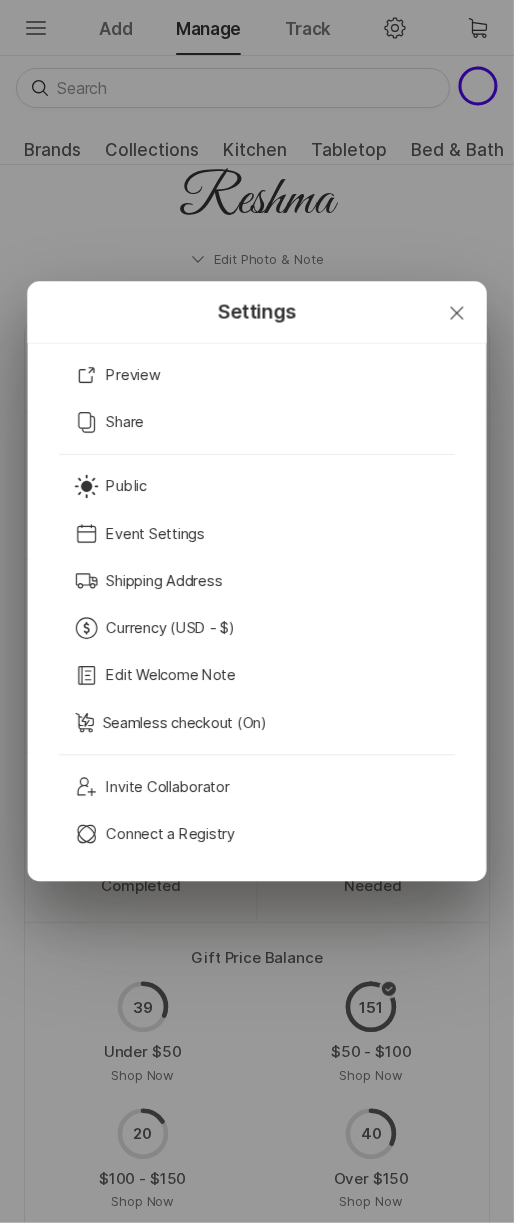 click on "Settings Close Preview Copy   Share Sun                 Public Calendar Event Settings Shipping Address Currency (USD - $) Edit Welcome Note Seamless checkout (On) Invite Invite Collaborator Universal Registry Connect a Registry" at bounding box center [257, 611] 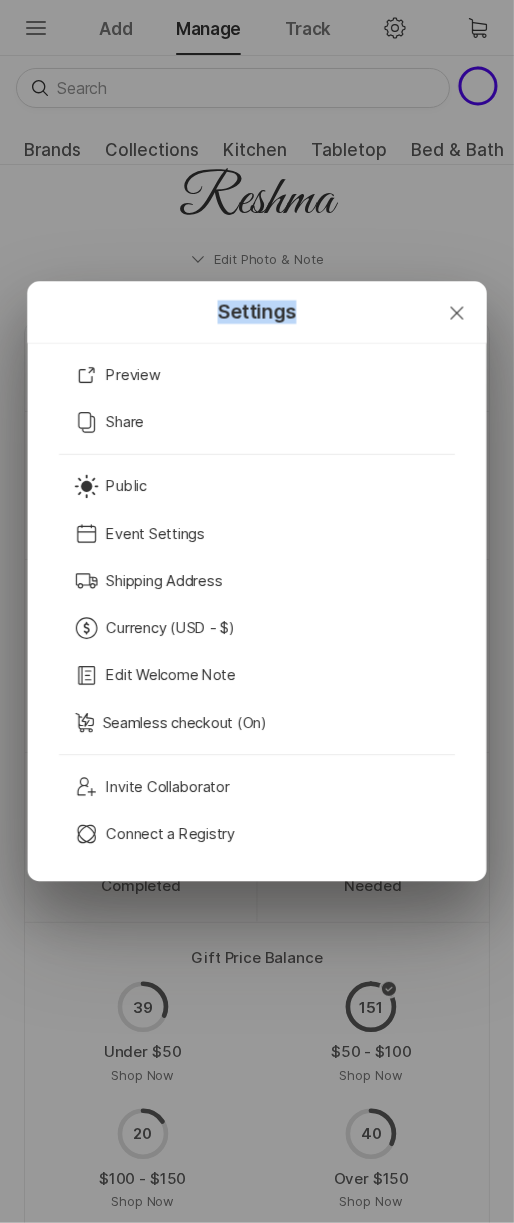 click on "Settings Close Preview Copy   Share Sun                 Public Calendar Event Settings Shipping Address Currency (USD - $) Edit Welcome Note Seamless checkout (On) Invite Invite Collaborator Universal Registry Connect a Registry" at bounding box center (257, 611) 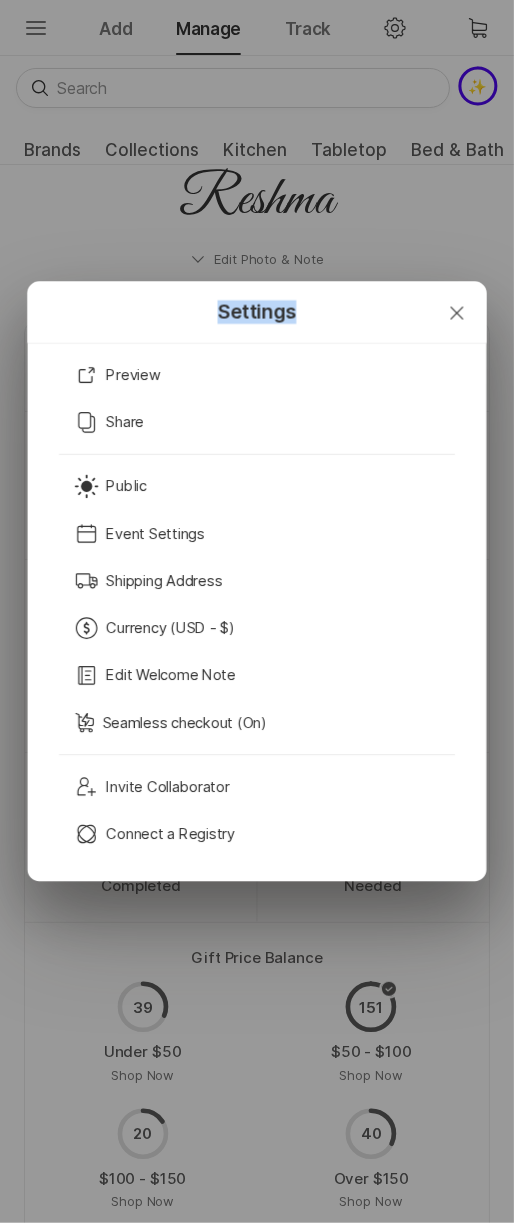 click on "Settings Close Preview Copy   Share Sun                 Public Calendar Event Settings Shipping Address Currency (USD - $) Edit Welcome Note Seamless checkout (On) Invite Invite Collaborator Universal Registry Connect a Registry" at bounding box center (257, 611) 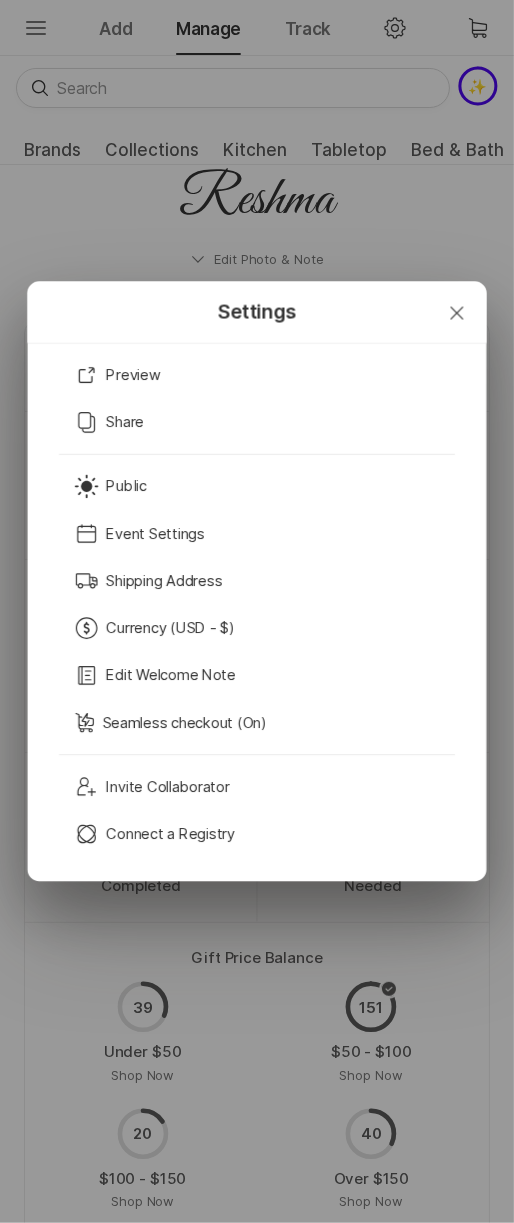 click on "Settings Close Preview Copy   Share Sun                 Public Calendar Event Settings Shipping Address Currency (USD - $) Edit Welcome Note Seamless checkout (On) Invite Invite Collaborator Universal Registry Connect a Registry" at bounding box center [257, 611] 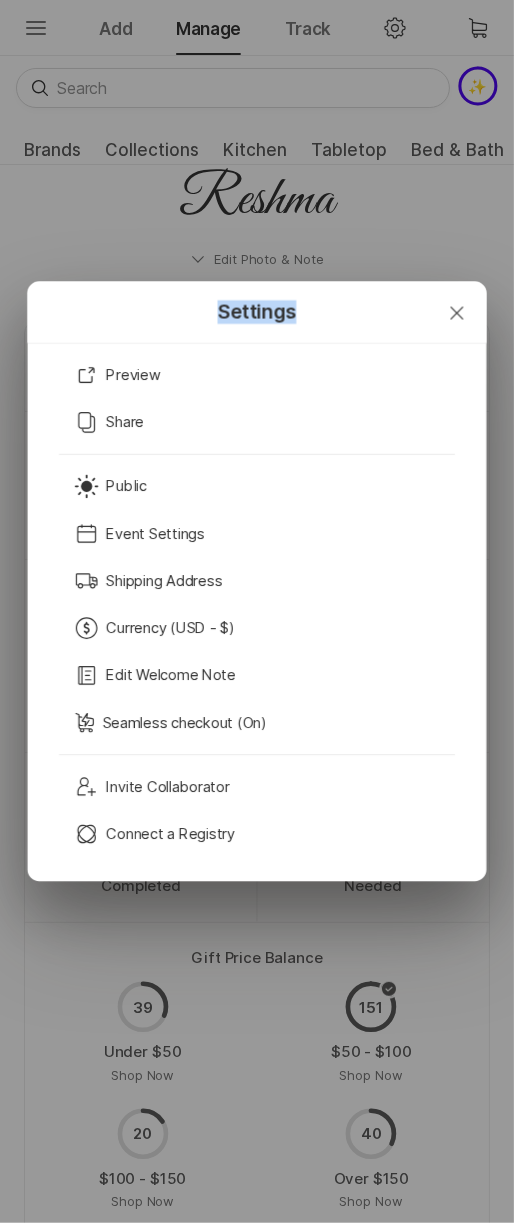 click on "Settings Close Preview Copy   Share Sun                 Public Calendar Event Settings Shipping Address Currency (USD - $) Edit Welcome Note Seamless checkout (On) Invite Invite Collaborator Universal Registry Connect a Registry" at bounding box center (257, 611) 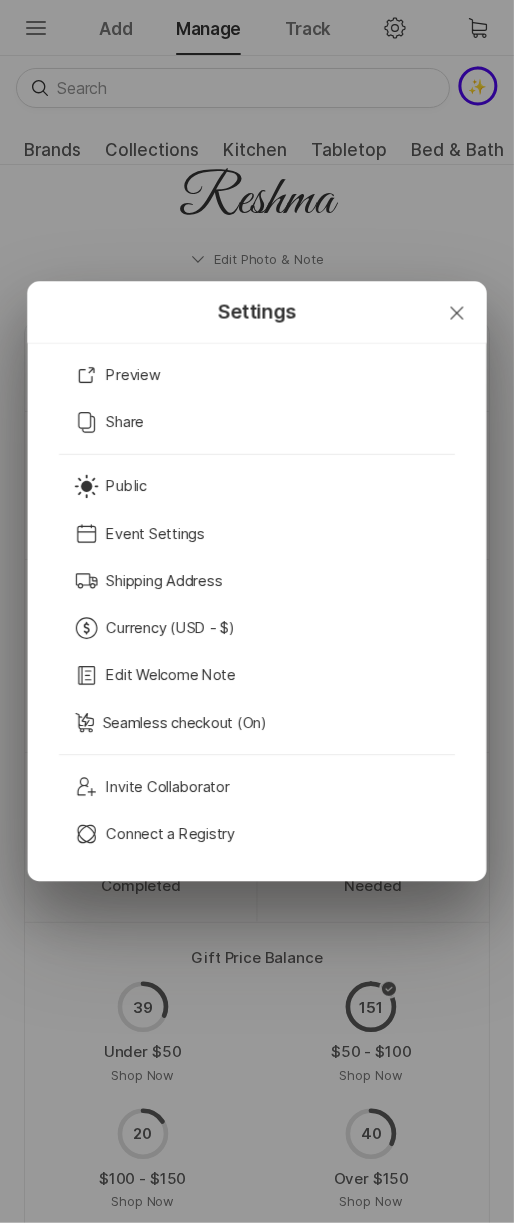 click on "Settings Close Preview Copy   Share Sun                 Public Calendar Event Settings Shipping Address Currency (USD - $) Edit Welcome Note Seamless checkout (On) Invite Invite Collaborator Universal Registry Connect a Registry" at bounding box center [257, 611] 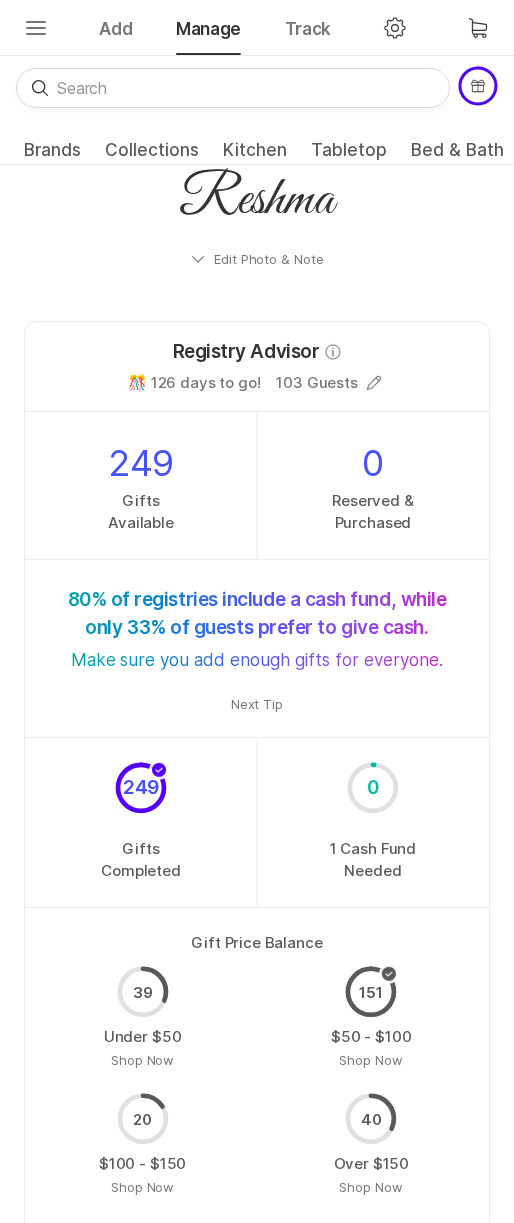 click on "Settings" 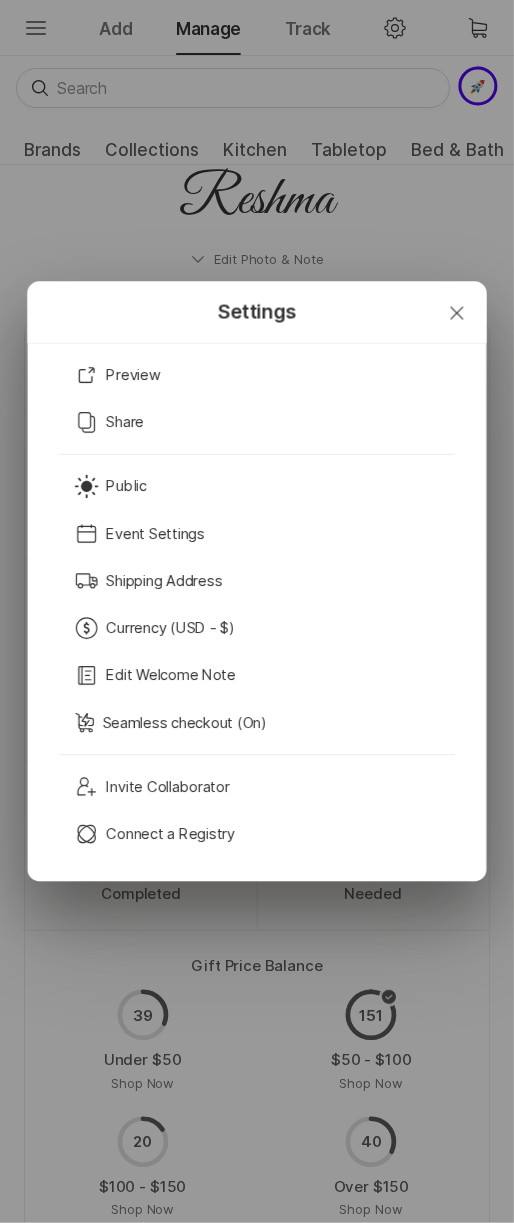 click on "Settings Close Preview Copy   Share Sun                 Public Calendar Event Settings Shipping Address Currency (USD - $) Edit Welcome Note Seamless checkout (On) Invite Invite Collaborator Universal Registry Connect a Registry" at bounding box center [257, 611] 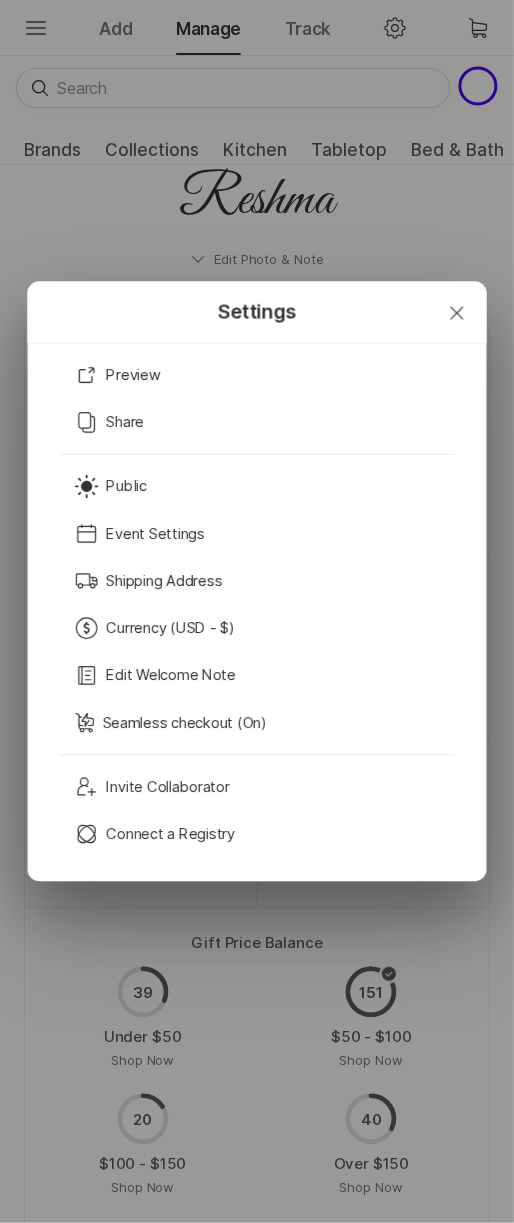 click on "Settings Close Preview Copy   Share Sun                 Public Calendar Event Settings Shipping Address Currency (USD - $) Edit Welcome Note Seamless checkout (On) Invite Invite Collaborator Universal Registry Connect a Registry" at bounding box center (257, 611) 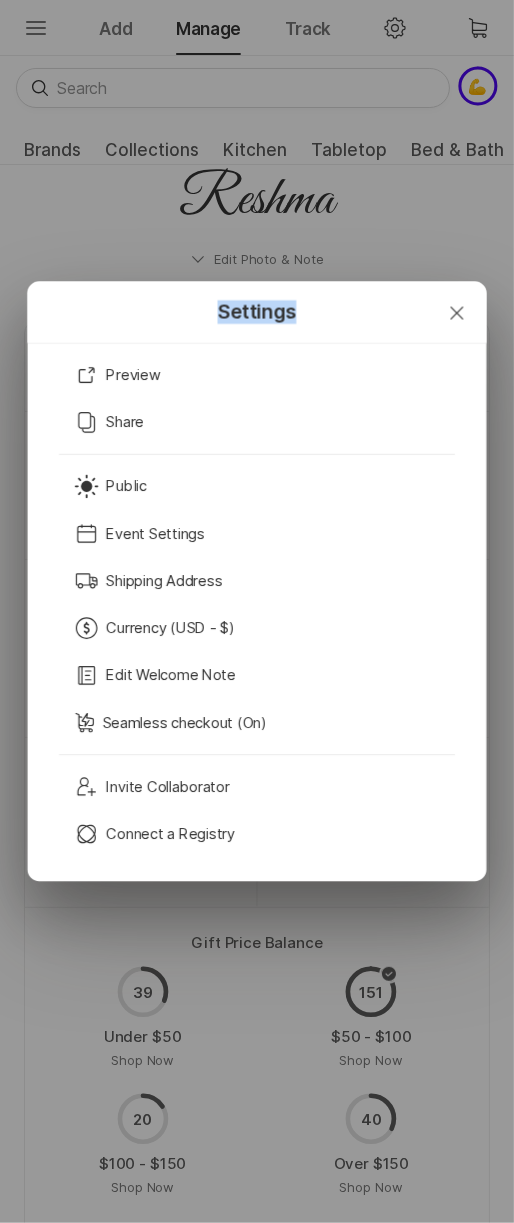 click on "Settings Close Preview Copy   Share Sun                 Public Calendar Event Settings Shipping Address Currency (USD - $) Edit Welcome Note Seamless checkout (On) Invite Invite Collaborator Universal Registry Connect a Registry" at bounding box center [257, 611] 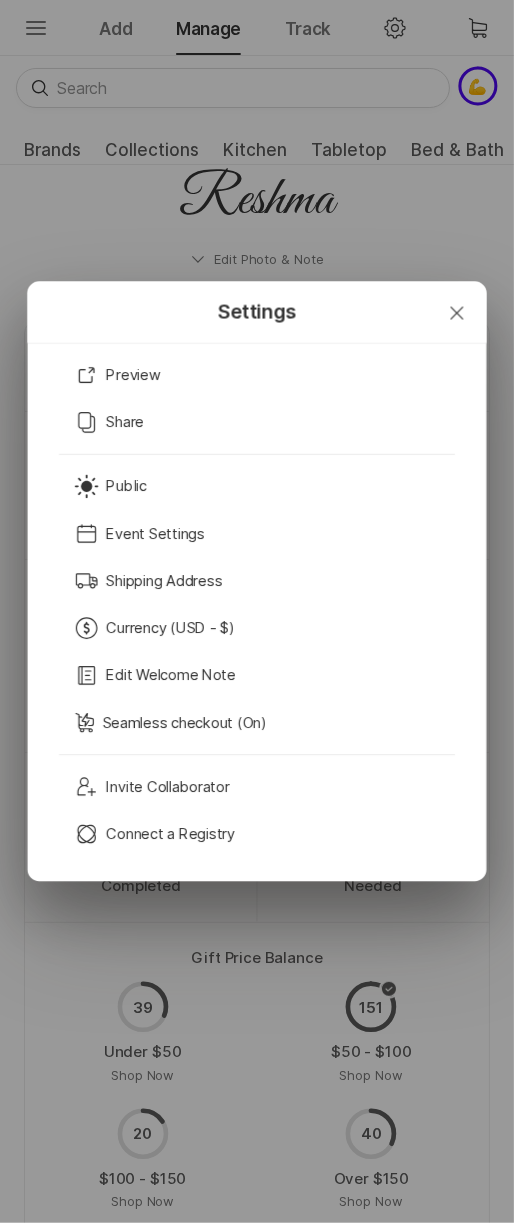 click on "Settings Close Preview Copy   Share Sun                 Public Calendar Event Settings Shipping Address Currency (USD - $) Edit Welcome Note Seamless checkout (On) Invite Invite Collaborator Universal Registry Connect a Registry" at bounding box center (257, 611) 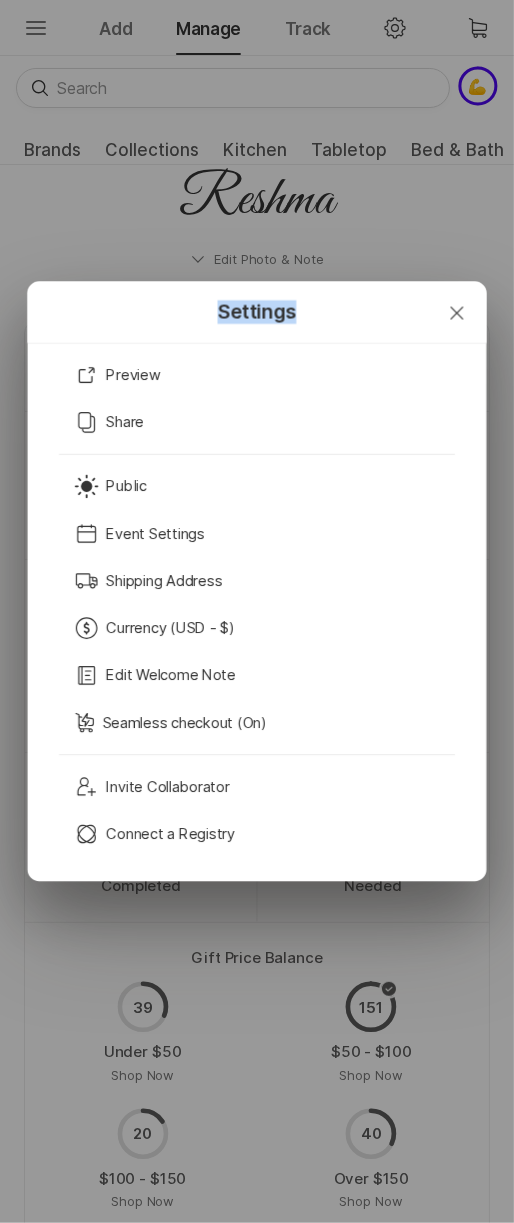 click on "Settings Close Preview Copy   Share Sun                 Public Calendar Event Settings Shipping Address Currency (USD - $) Edit Welcome Note Seamless checkout (On) Invite Invite Collaborator Universal Registry Connect a Registry" at bounding box center (257, 611) 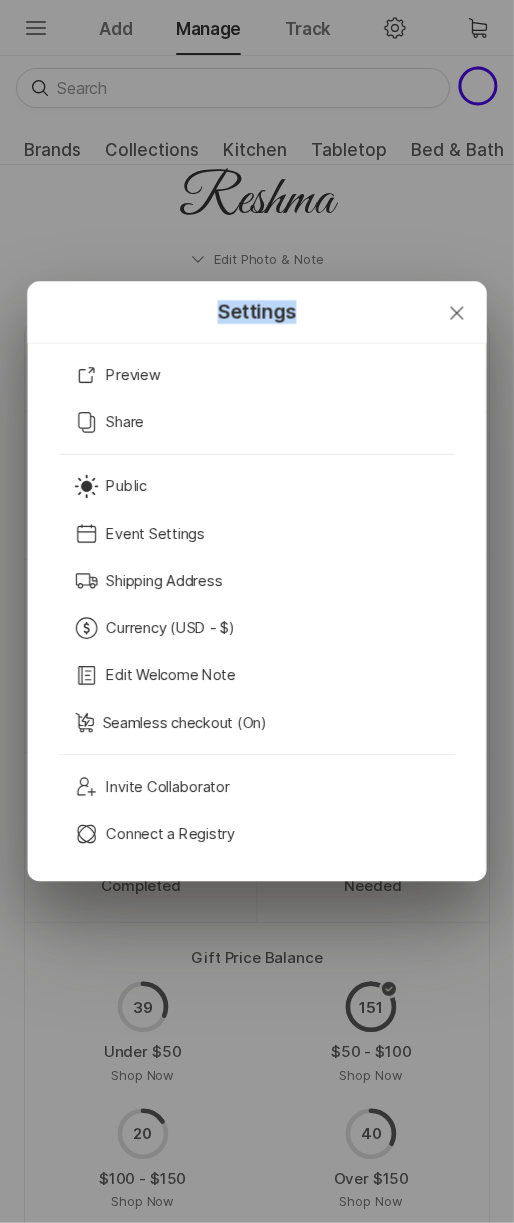 click on "Settings Close Preview Copy   Share Sun                 Public Calendar Event Settings Shipping Address Currency (USD - $) Edit Welcome Note Seamless checkout (On) Invite Invite Collaborator Universal Registry Connect a Registry" at bounding box center (257, 611) 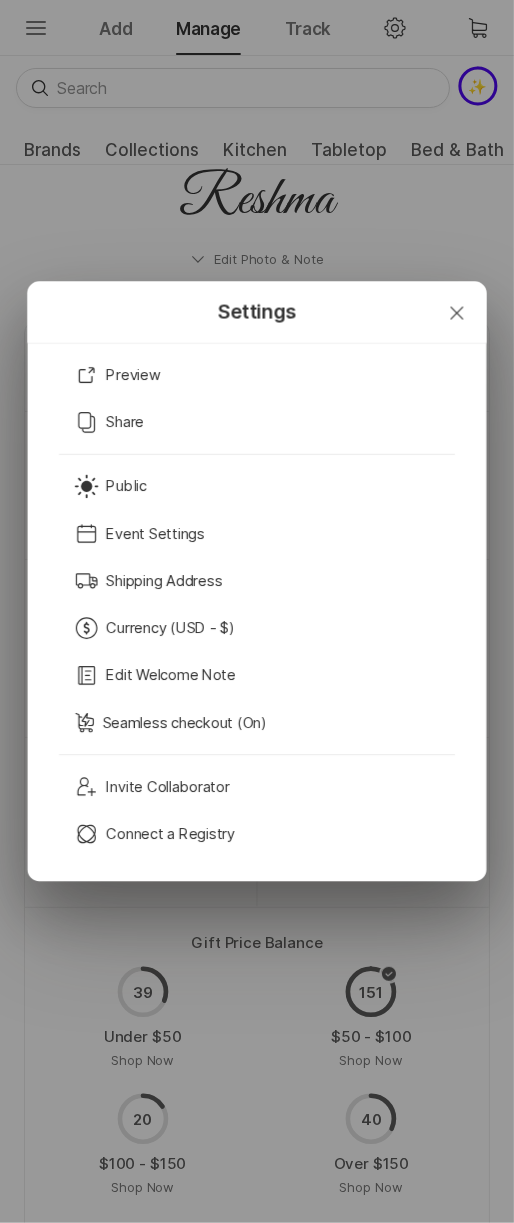 click on "Settings Close Preview Copy   Share Sun                 Public Calendar Event Settings Shipping Address Currency (USD - $) Edit Welcome Note Seamless checkout (On) Invite Invite Collaborator Universal Registry Connect a Registry" at bounding box center [257, 611] 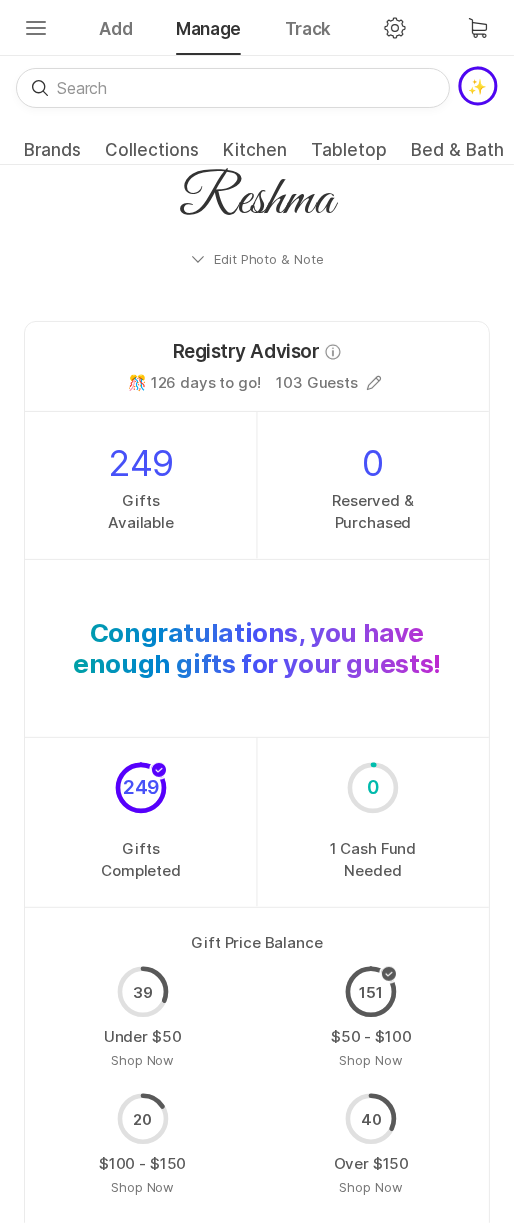 click 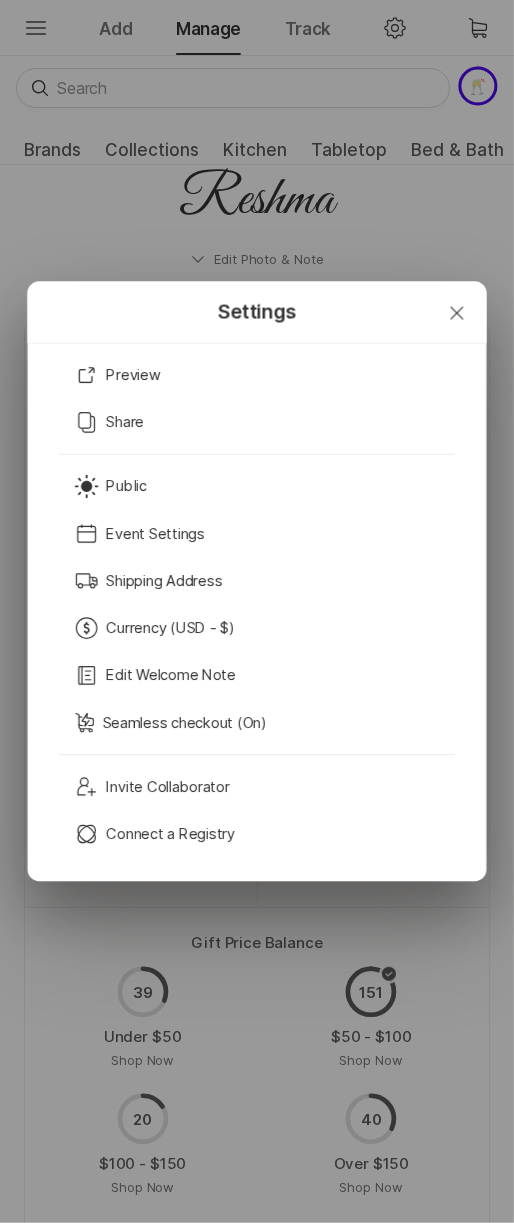 click on "Settings Close Preview Copy   Share Sun                 Public Calendar Event Settings Shipping Address Currency (USD - $) Edit Welcome Note Seamless checkout (On) Invite Invite Collaborator Universal Registry Connect a Registry" at bounding box center [257, 611] 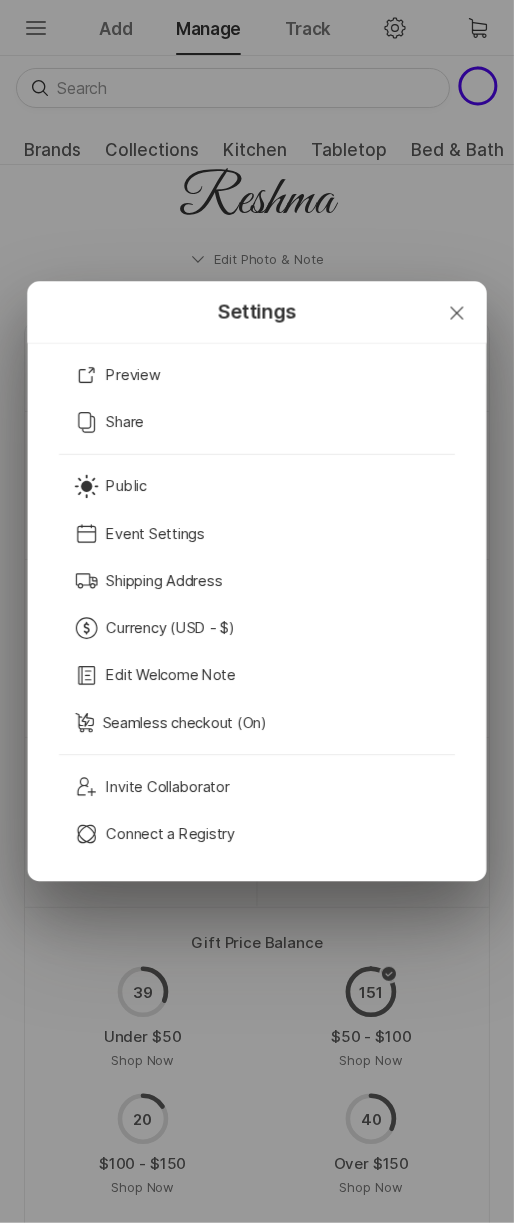 click on "Settings Close Preview Copy   Share Sun                 Public Calendar Event Settings Shipping Address Currency (USD - $) Edit Welcome Note Seamless checkout (On) Invite Invite Collaborator Universal Registry Connect a Registry" at bounding box center (257, 611) 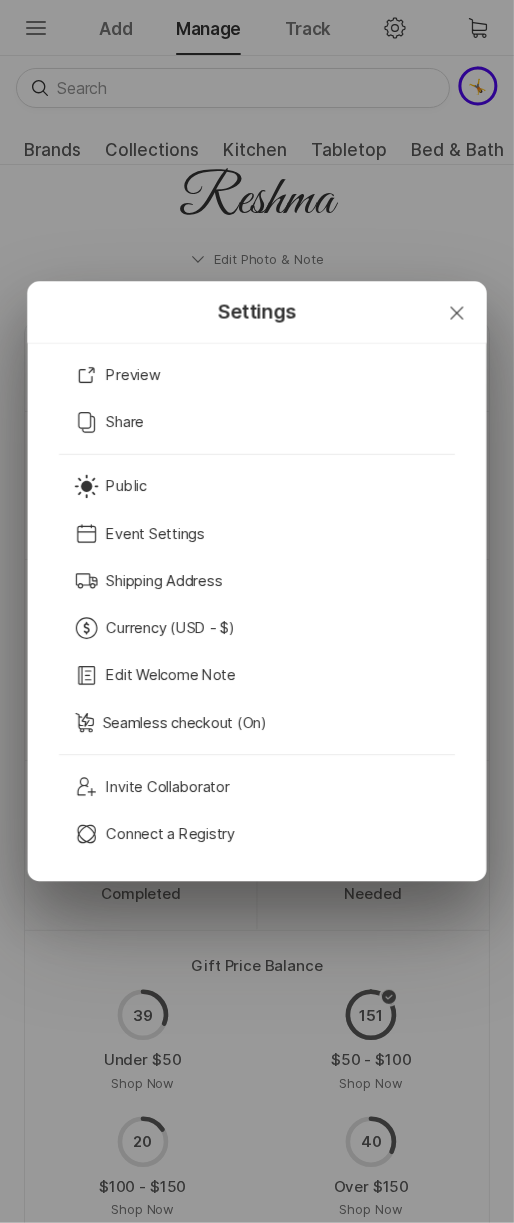 click on "Settings Close Preview Copy   Share Sun                 Public Calendar Event Settings Shipping Address Currency (USD - $) Edit Welcome Note Seamless checkout (On) Invite Invite Collaborator Universal Registry Connect a Registry" at bounding box center [257, 611] 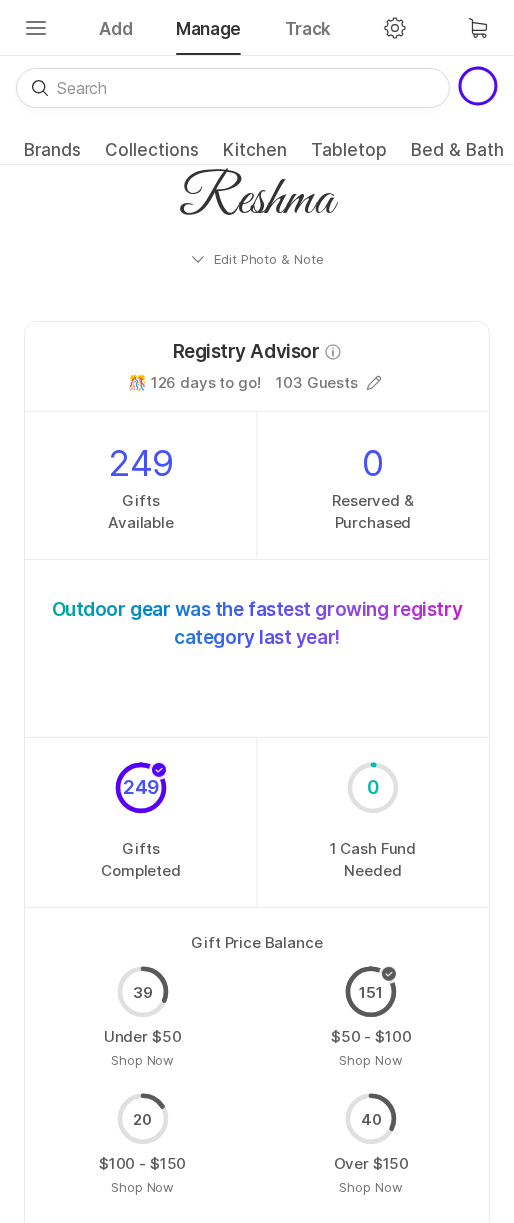 click on "Settings" 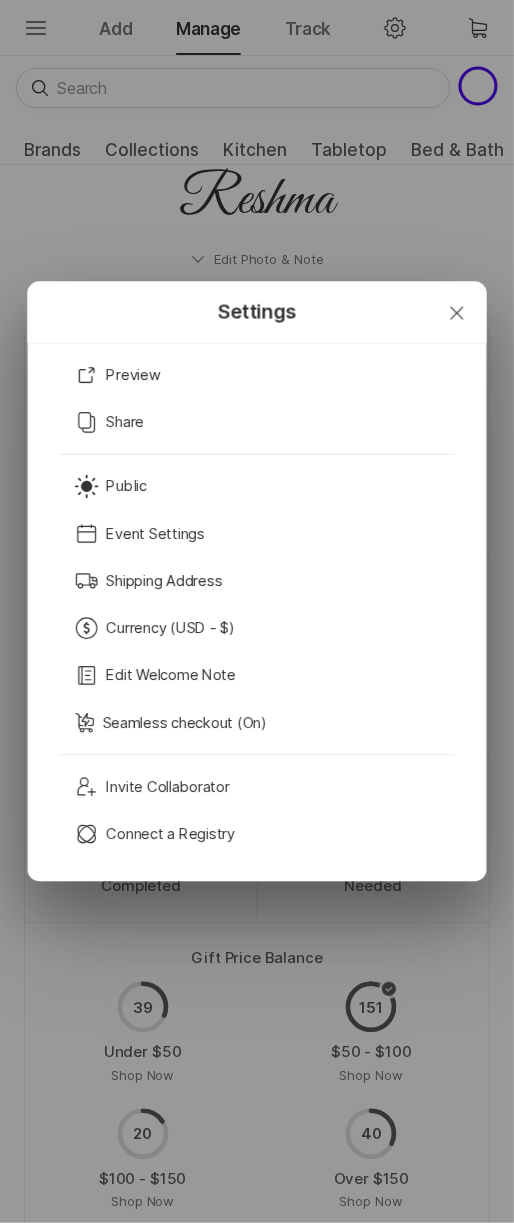 click on "Settings Close Preview Copy   Share Sun                 Public Calendar Event Settings Shipping Address Currency (USD - $) Edit Welcome Note Seamless checkout (On) Invite Invite Collaborator Universal Registry Connect a Registry" at bounding box center [257, 611] 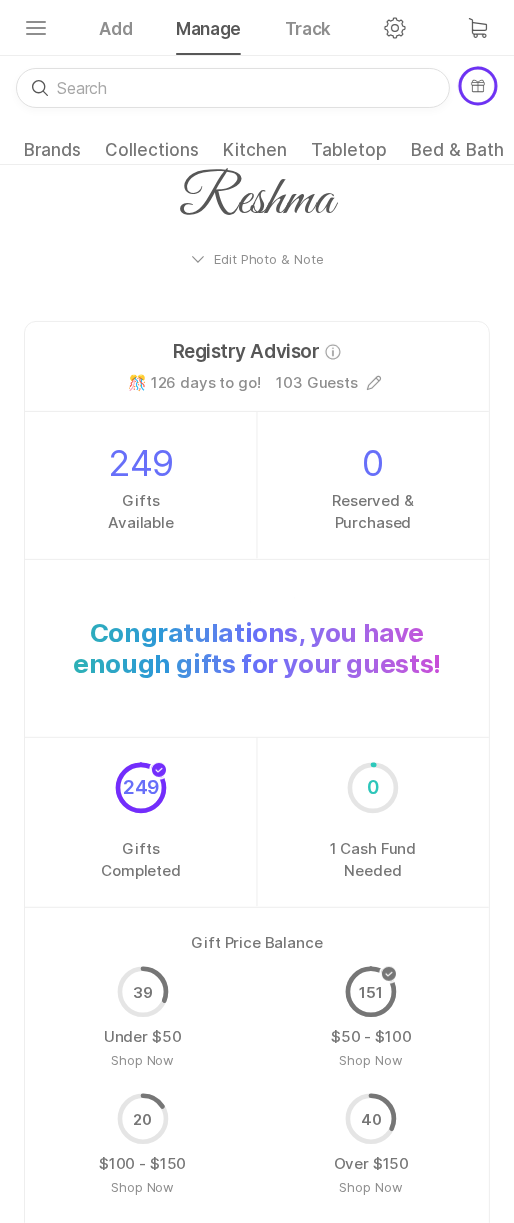 click on "Settings" 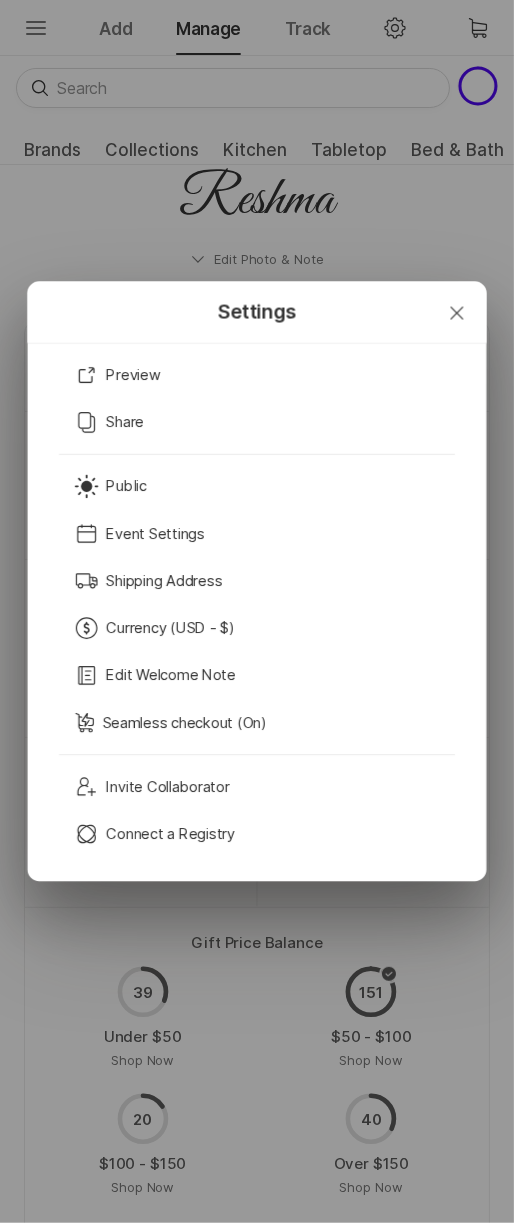 click on "Settings Close Preview Copy   Share Sun                 Public Calendar Event Settings Shipping Address Currency (USD - $) Edit Welcome Note Seamless checkout (On) Invite Invite Collaborator Universal Registry Connect a Registry" at bounding box center (257, 611) 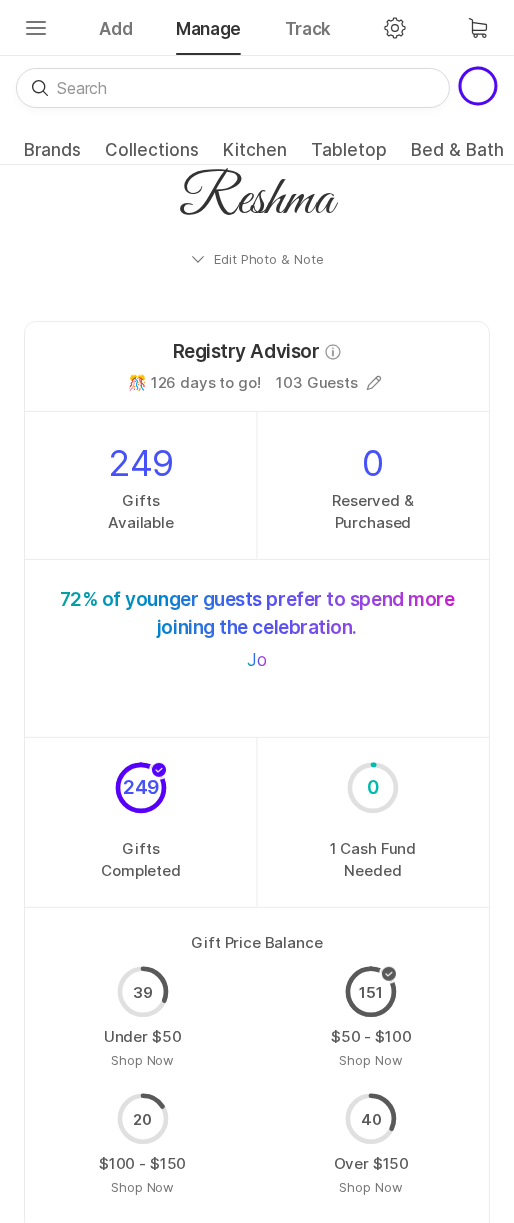 click on "Settings" 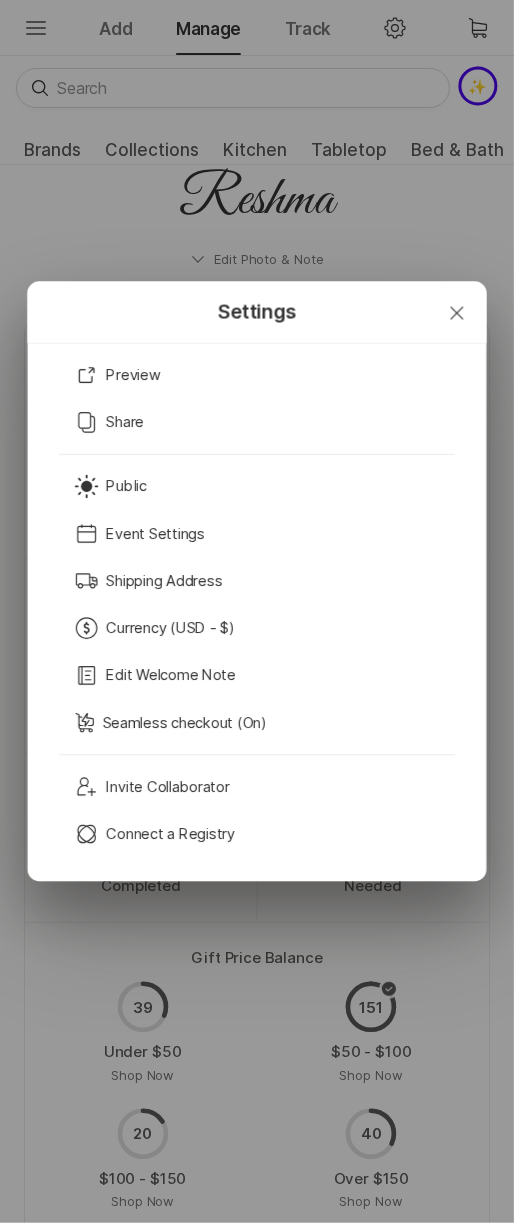 click on "Settings Close Preview Copy   Share Sun                 Public Calendar Event Settings Shipping Address Currency (USD - $) Edit Welcome Note Seamless checkout (On) Invite Invite Collaborator Universal Registry Connect a Registry" at bounding box center (257, 611) 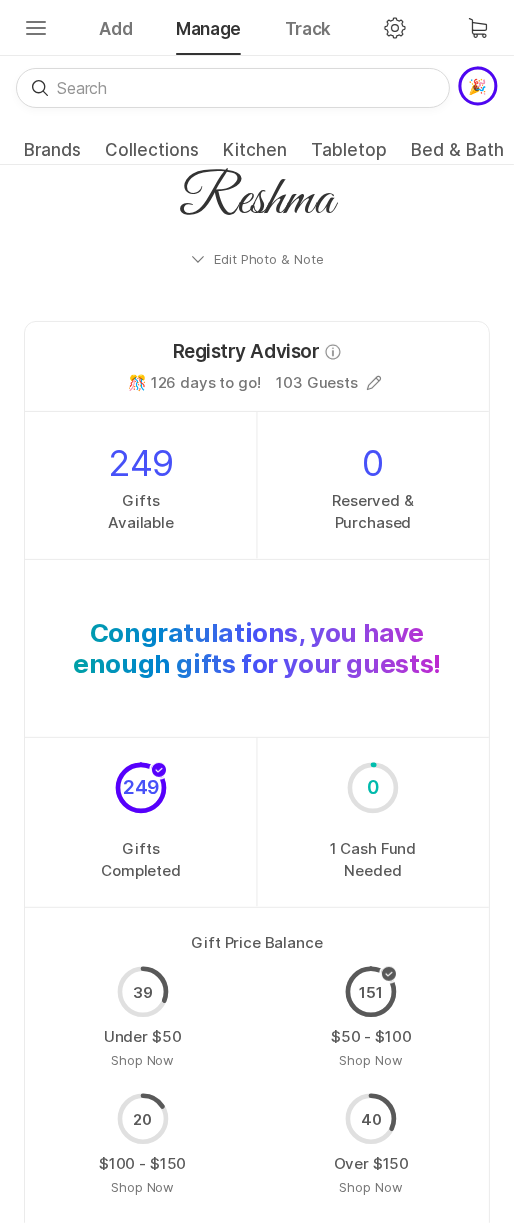 click on "✨ Link copied! Share it with gift givers so they can shop in one place! Settings" at bounding box center (395, 28) 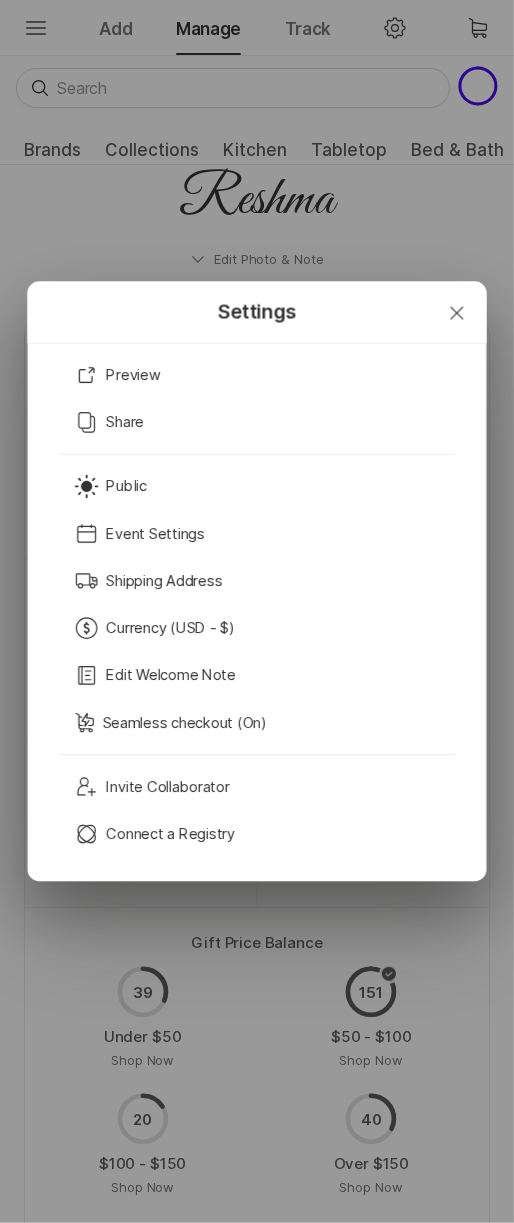 click on "Settings Close Preview Copy   Share Sun                 Public Calendar Event Settings Shipping Address Currency (USD - $) Edit Welcome Note Seamless checkout (On) Invite Invite Collaborator Universal Registry Connect a Registry" at bounding box center (257, 611) 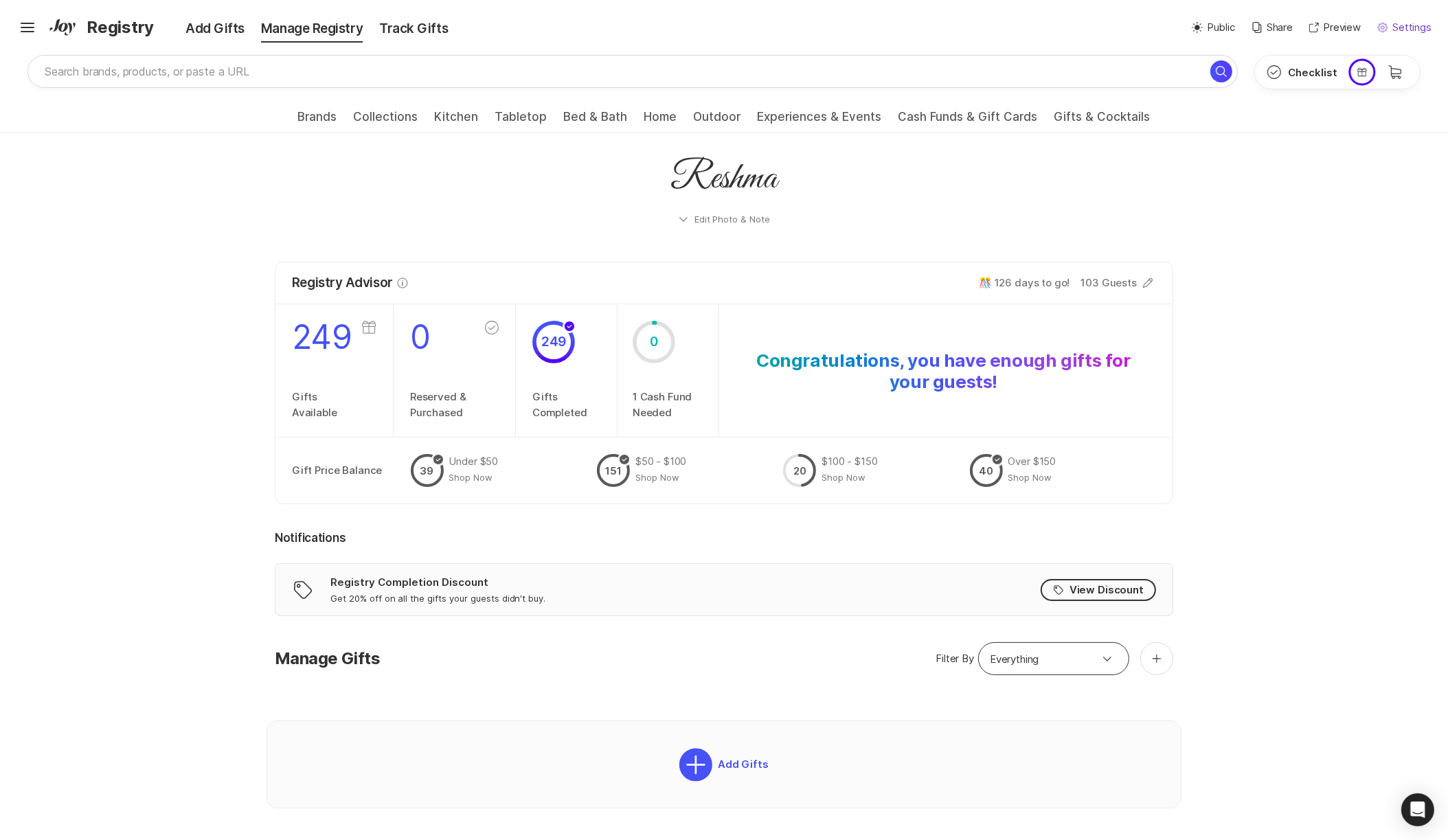 click on "Settings Settings" at bounding box center [1404, 27] 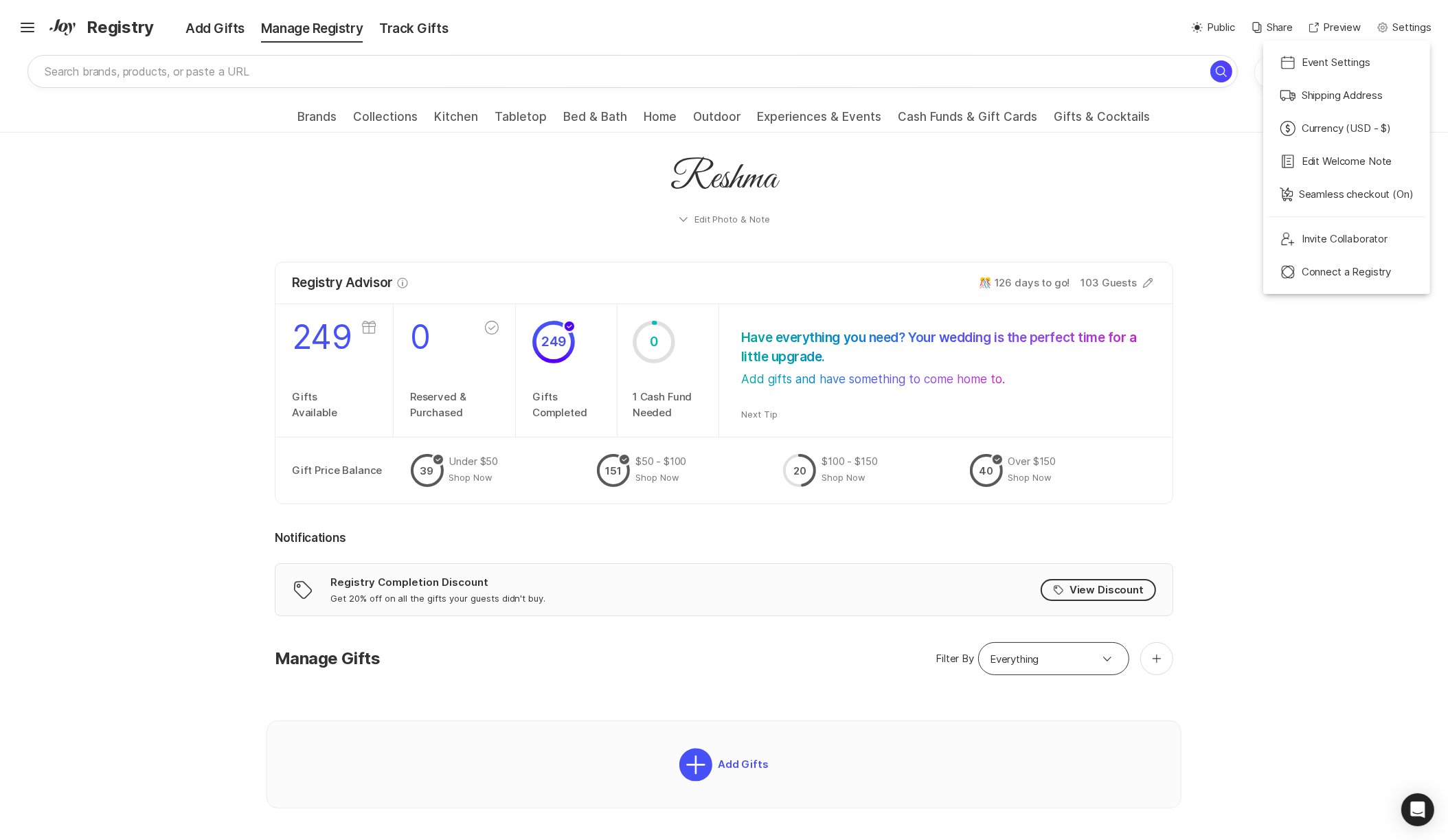 click on "Reshma November 12, 2025 Your presence is enough of a present to us! But for those of you who are stubborn, we've put together a wish-list to help you out, including two charities that are near and dear to our hearts. Edit Edit Note Add Circle Update Photo Trash Delete Photo Edit Photo & Note" at bounding box center (724, 195) 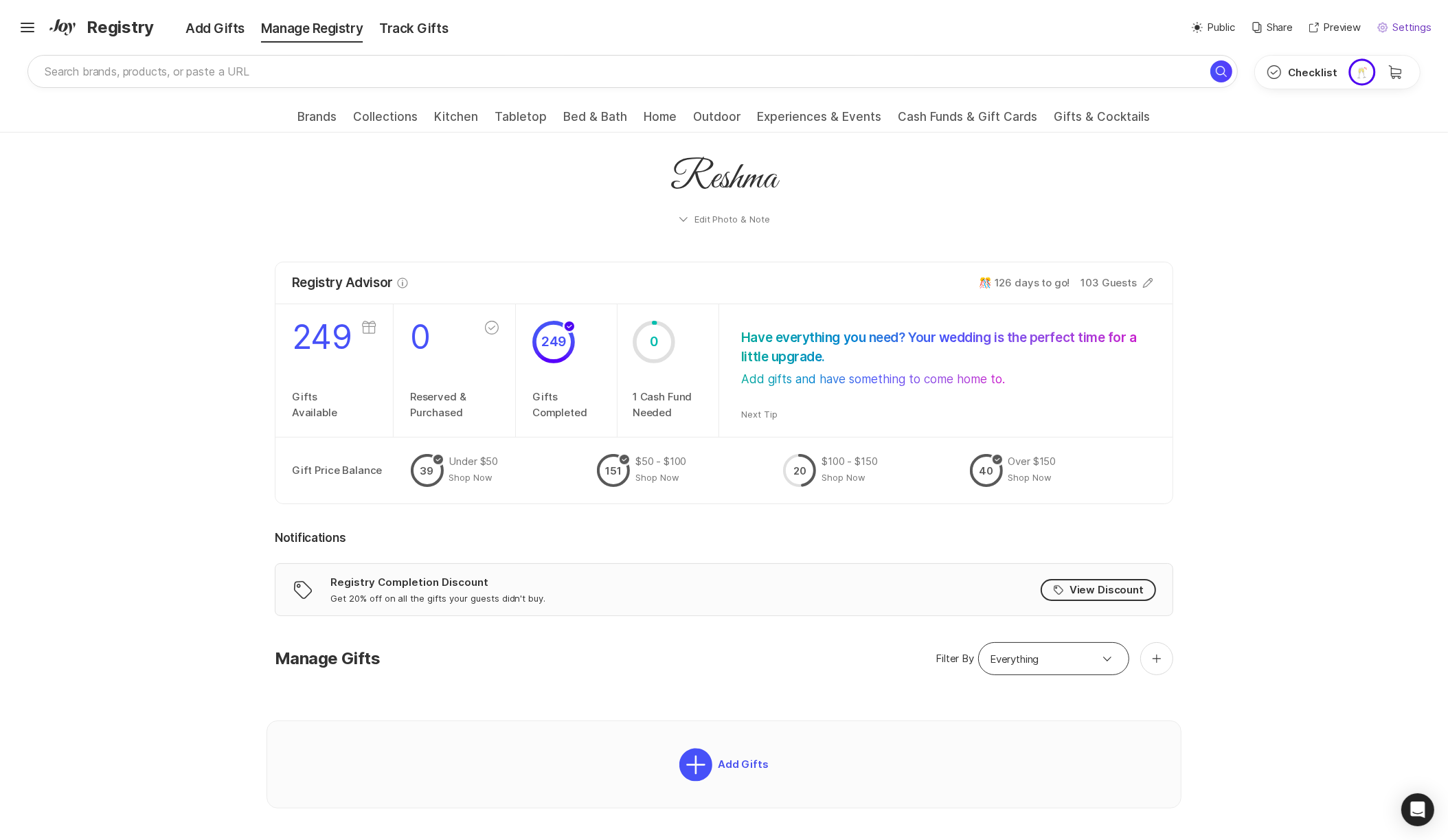 click on "Settings" at bounding box center [1412, 27] 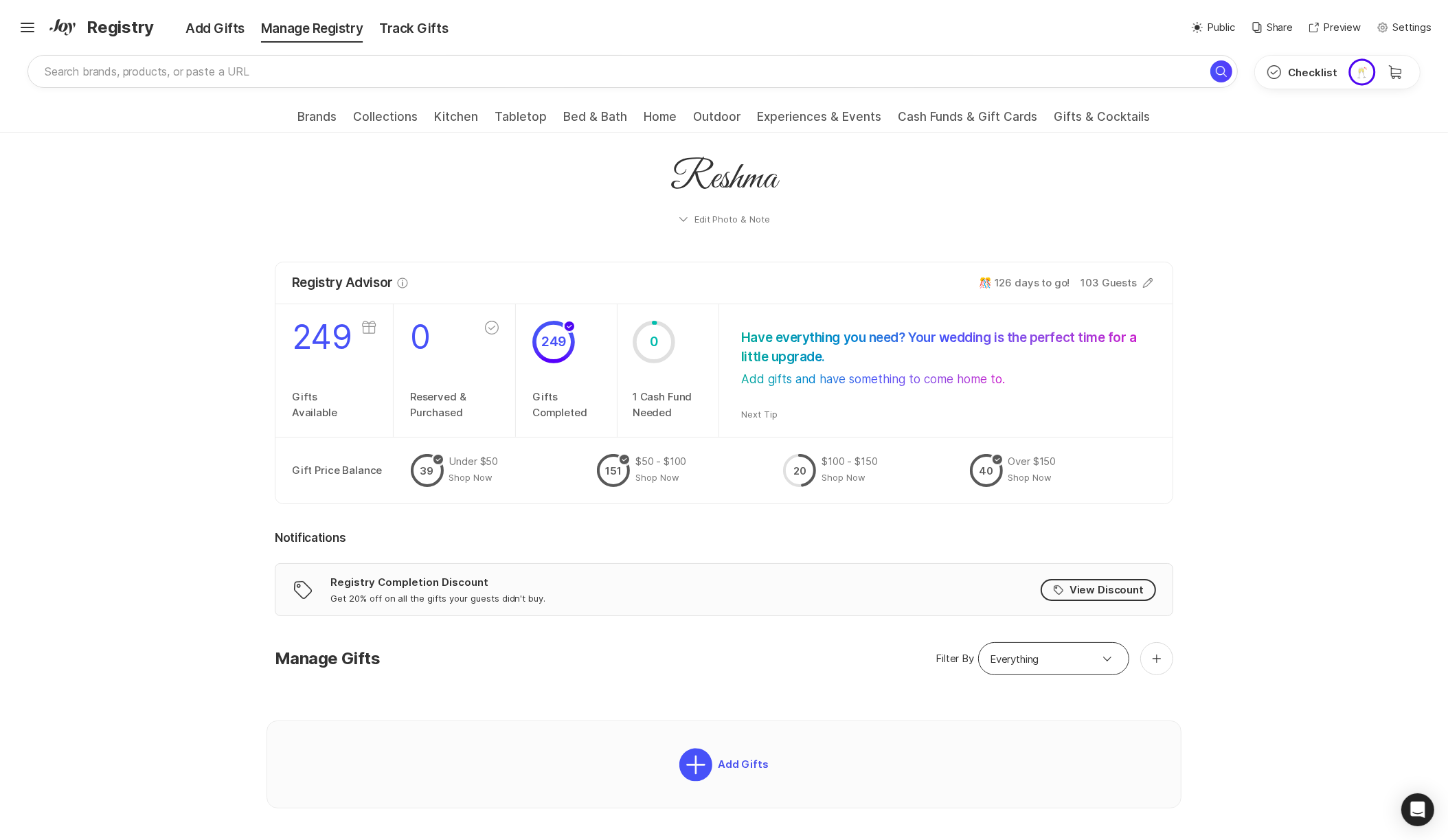 click on "Settings" at bounding box center (1412, 27) 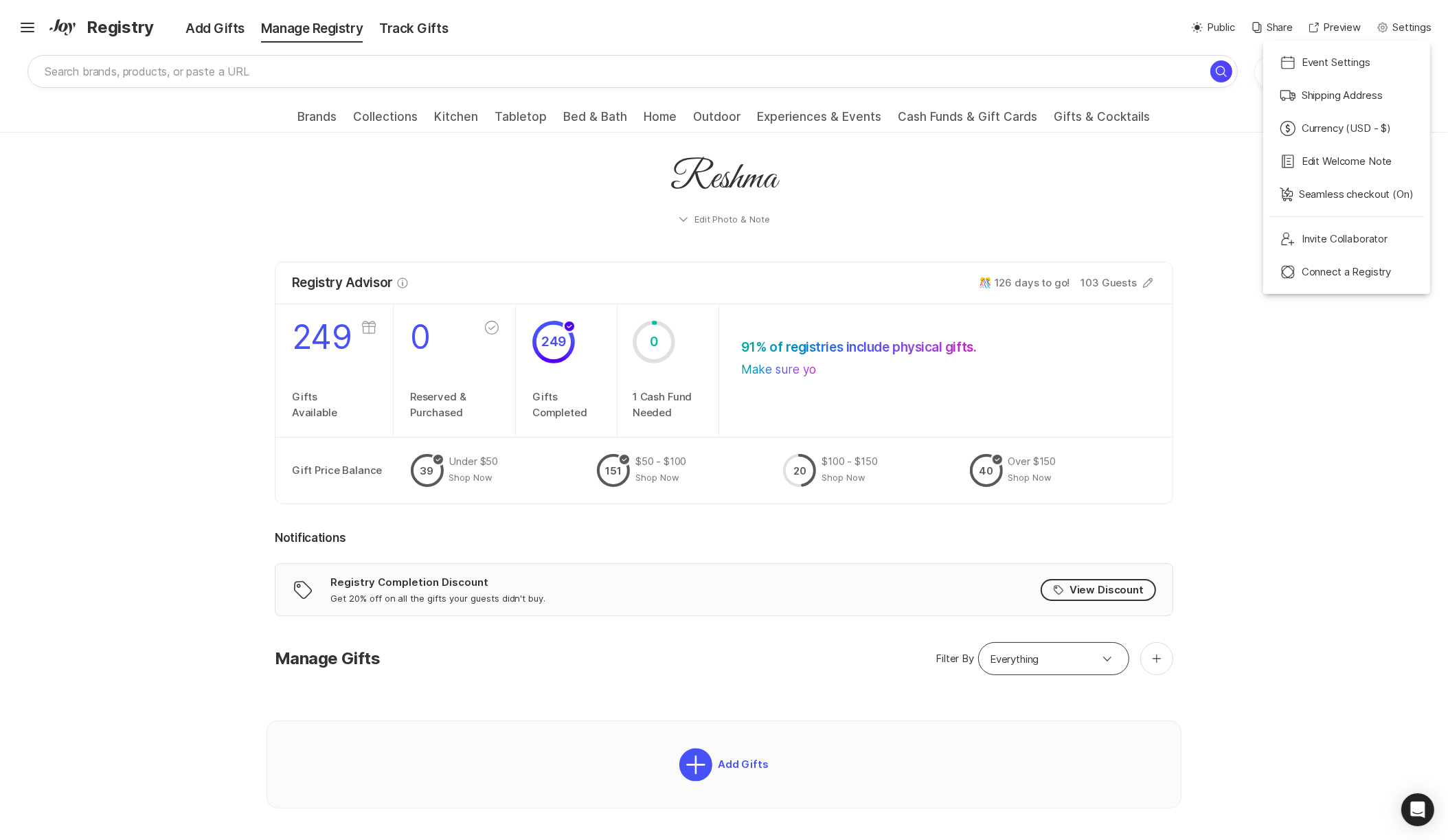 click on "Reshma November 12, 2025 Your presence is enough of a present to us! But for those of you who are stubborn, we've put together a wish-list to help you out, including two charities that are near and dear to our hearts. Edit Edit Note Add Circle Update Photo Trash Delete Photo" at bounding box center [724, 179] 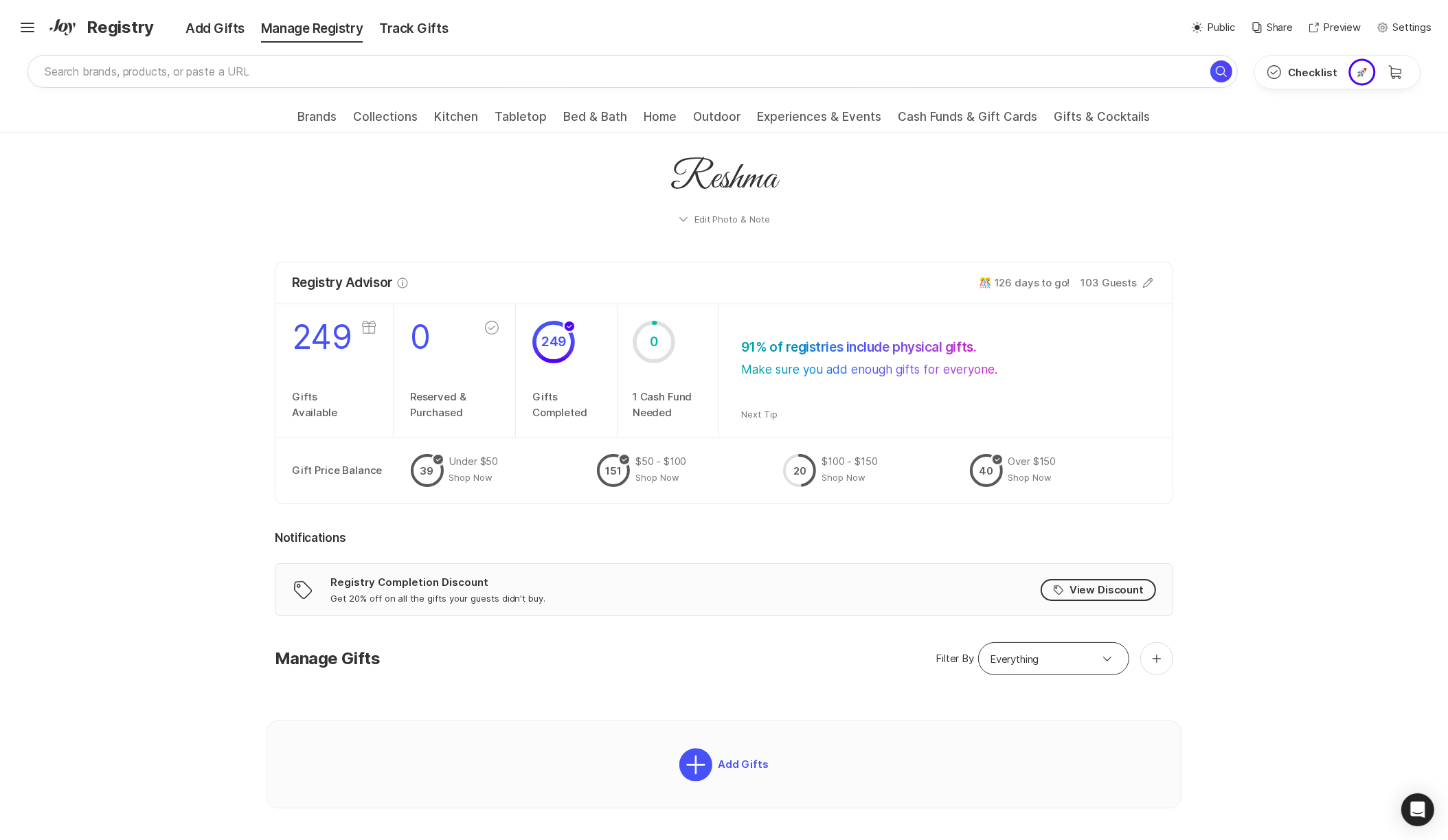 scroll, scrollTop: 0, scrollLeft: 0, axis: both 